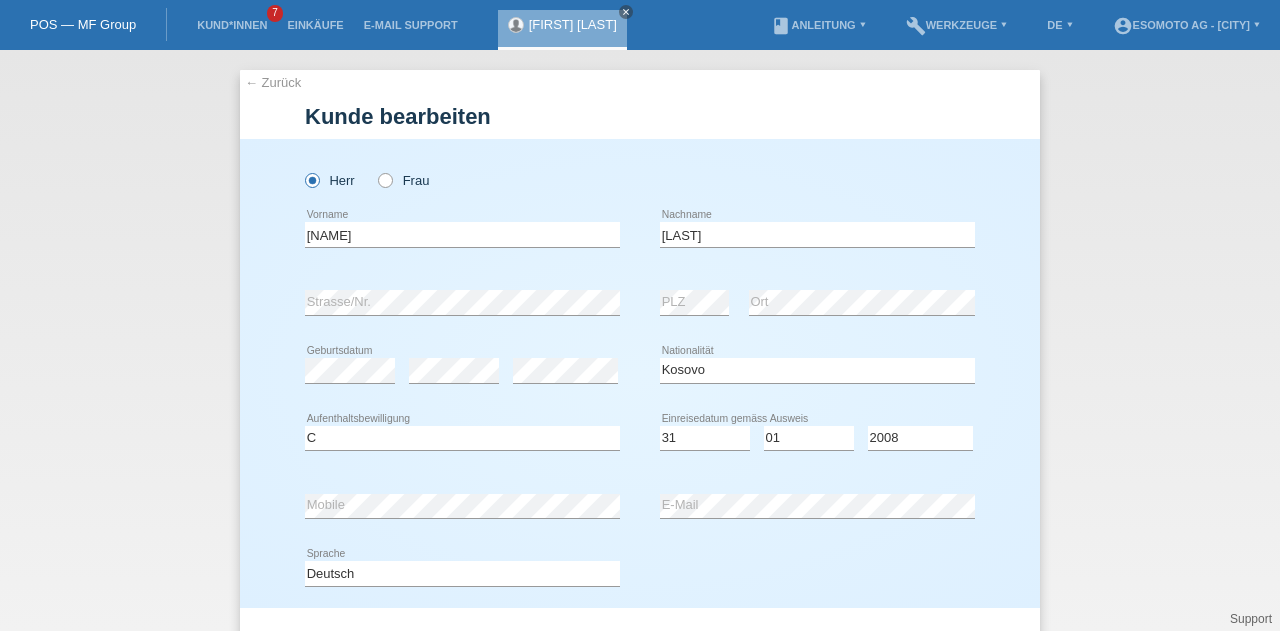 select on "XK" 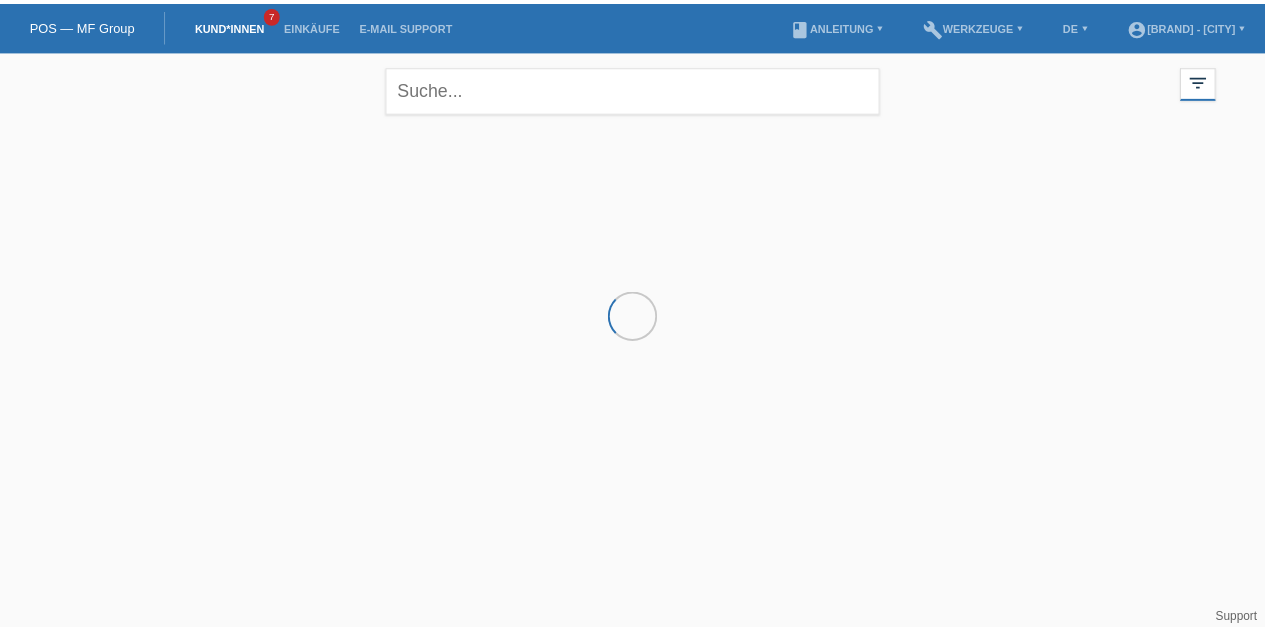 scroll, scrollTop: 0, scrollLeft: 0, axis: both 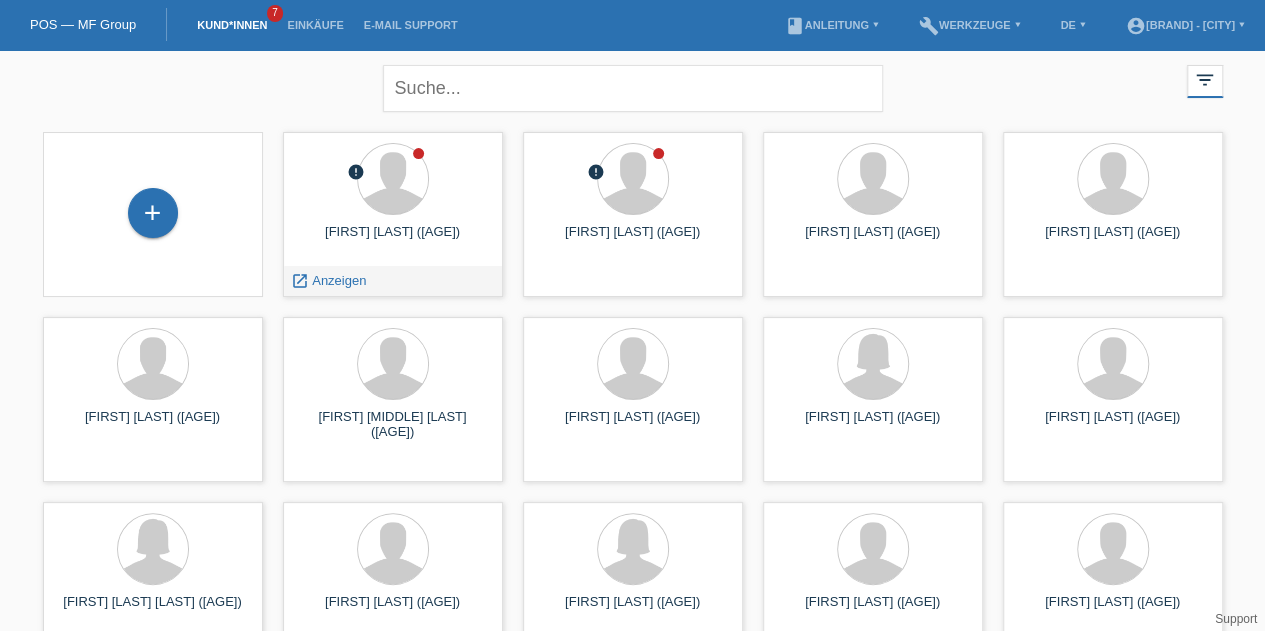 click on "Anzeigen" at bounding box center [339, 280] 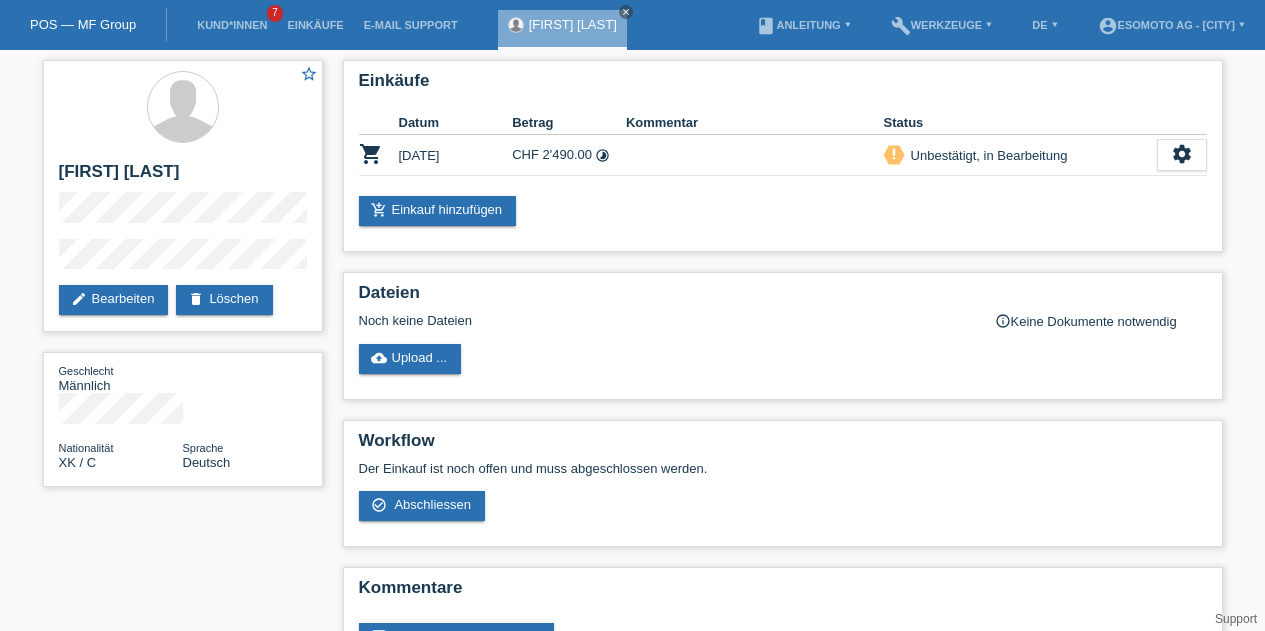 scroll, scrollTop: 0, scrollLeft: 0, axis: both 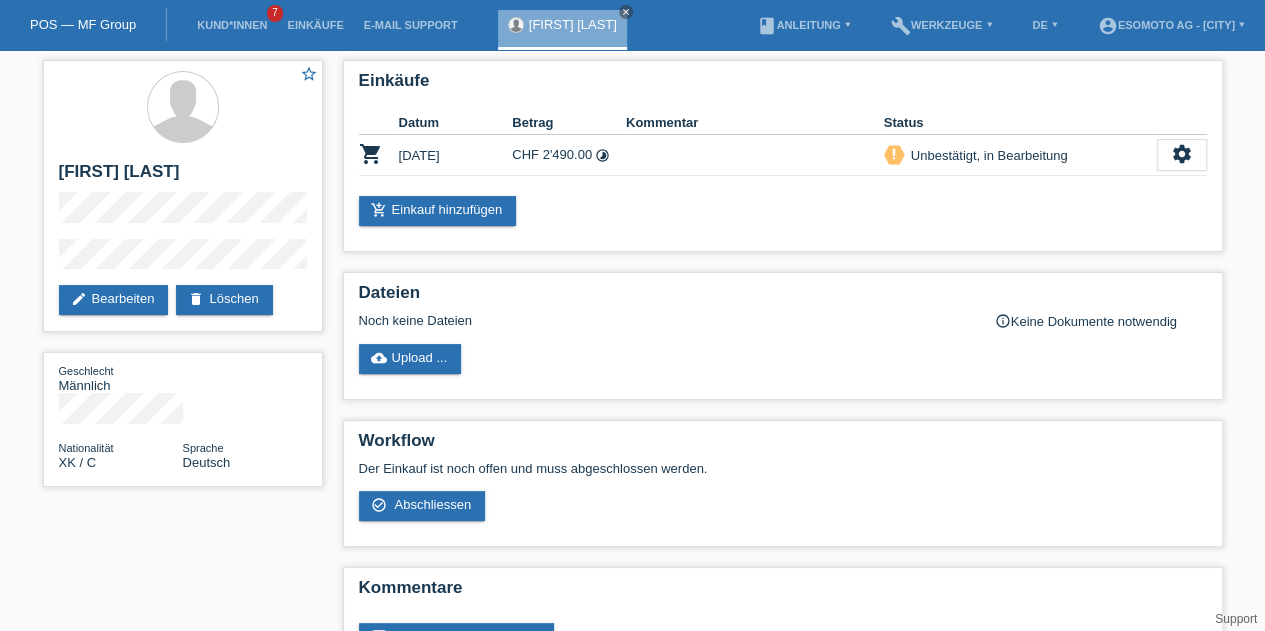 click on "settings" at bounding box center [1182, 154] 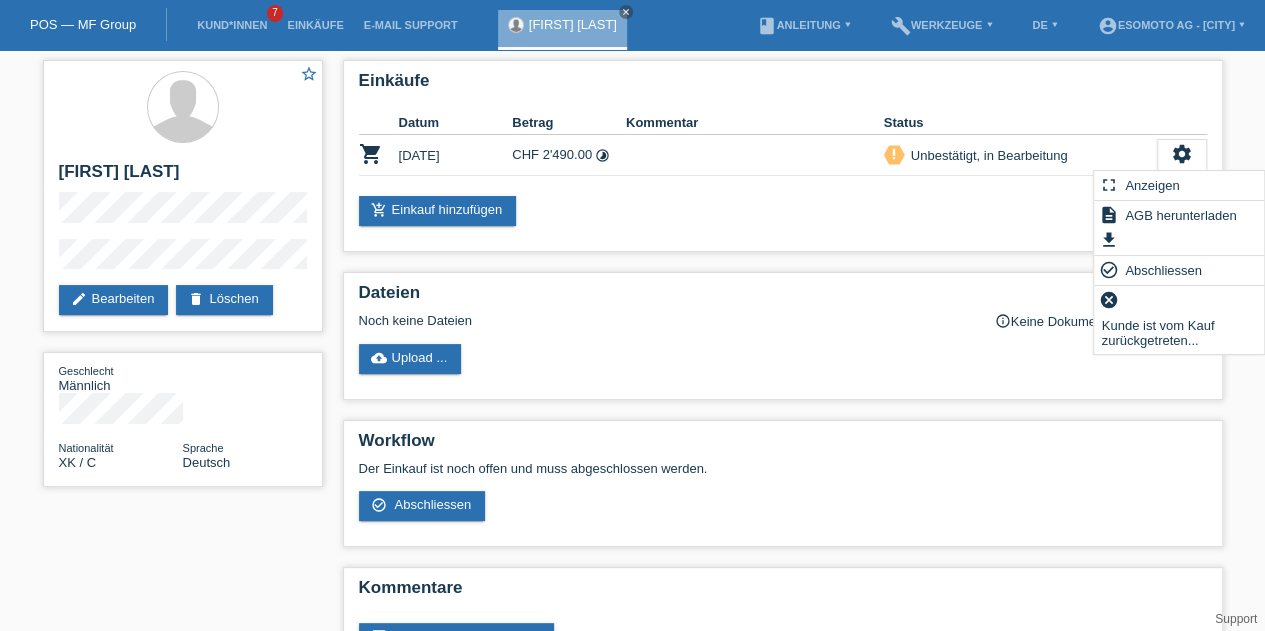 click on "Abschliessen" at bounding box center (1163, 270) 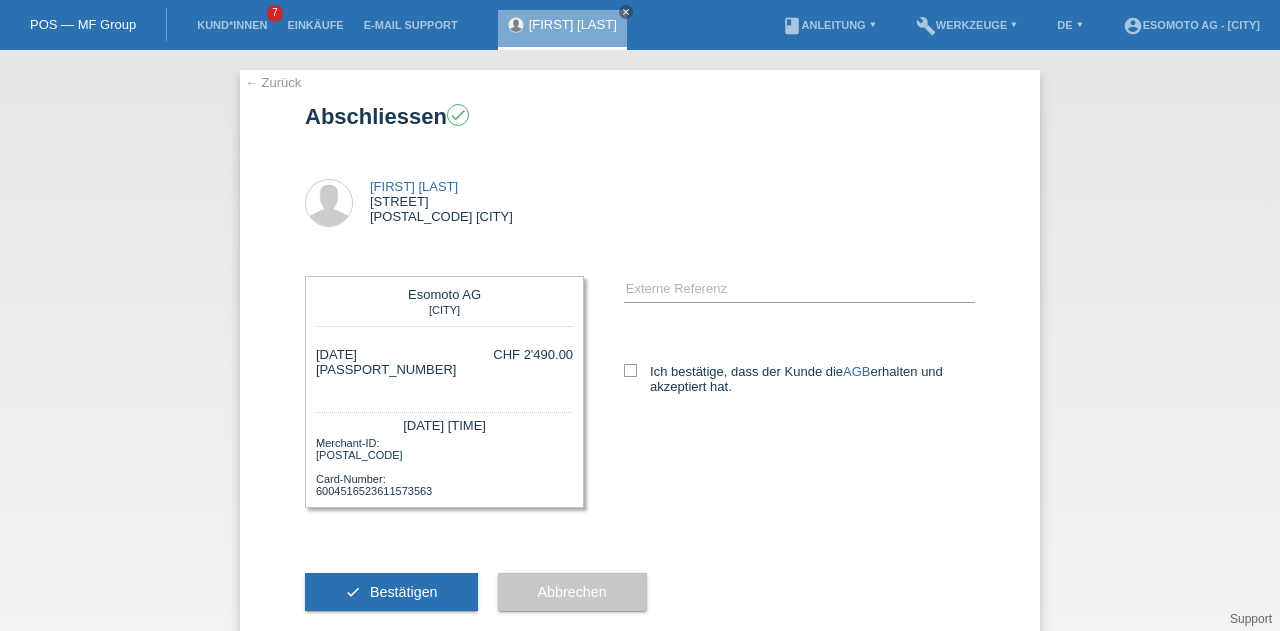 scroll, scrollTop: 0, scrollLeft: 0, axis: both 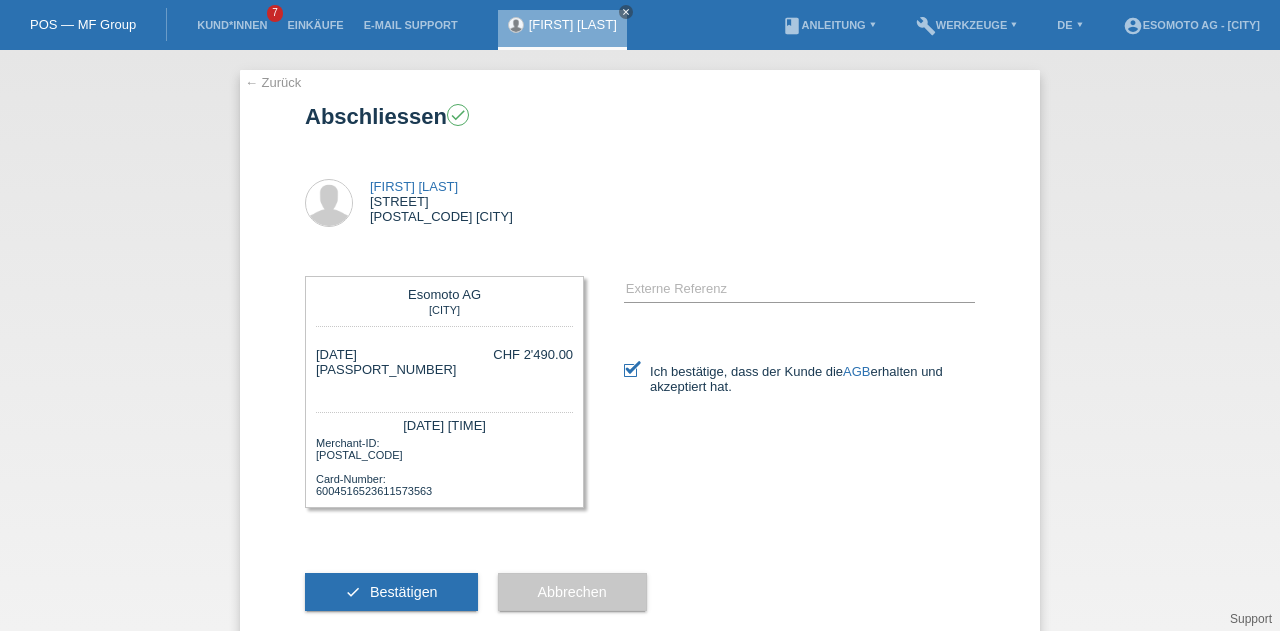 click on "Bestätigen" at bounding box center [404, 592] 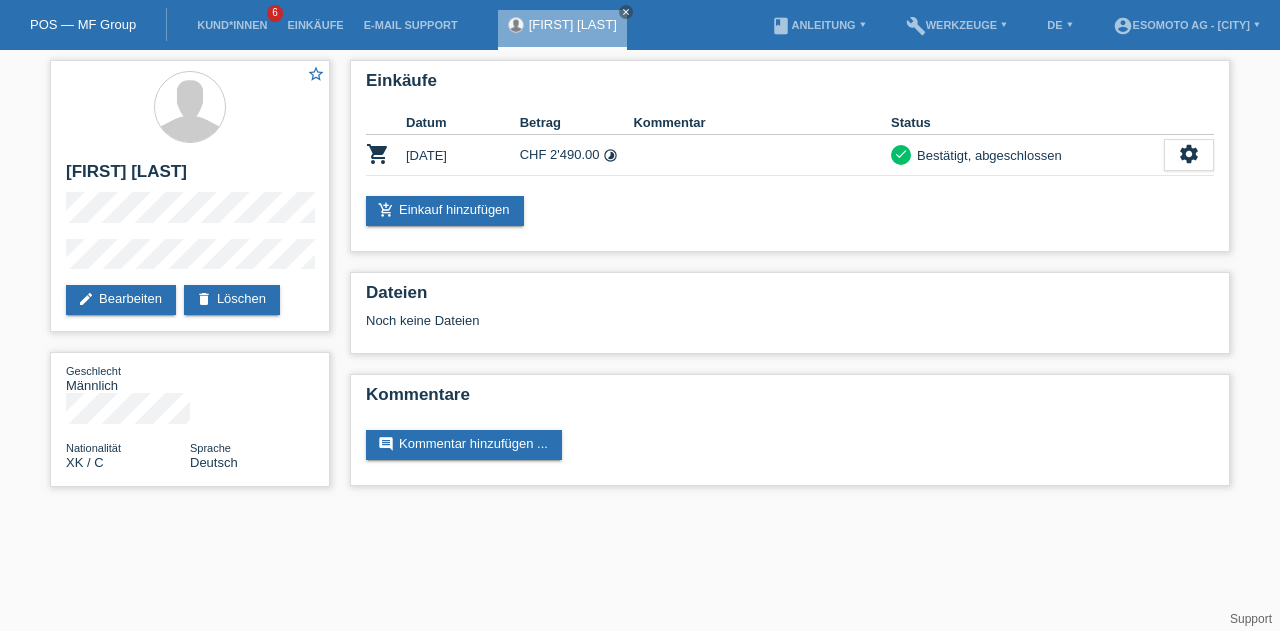 scroll, scrollTop: 0, scrollLeft: 0, axis: both 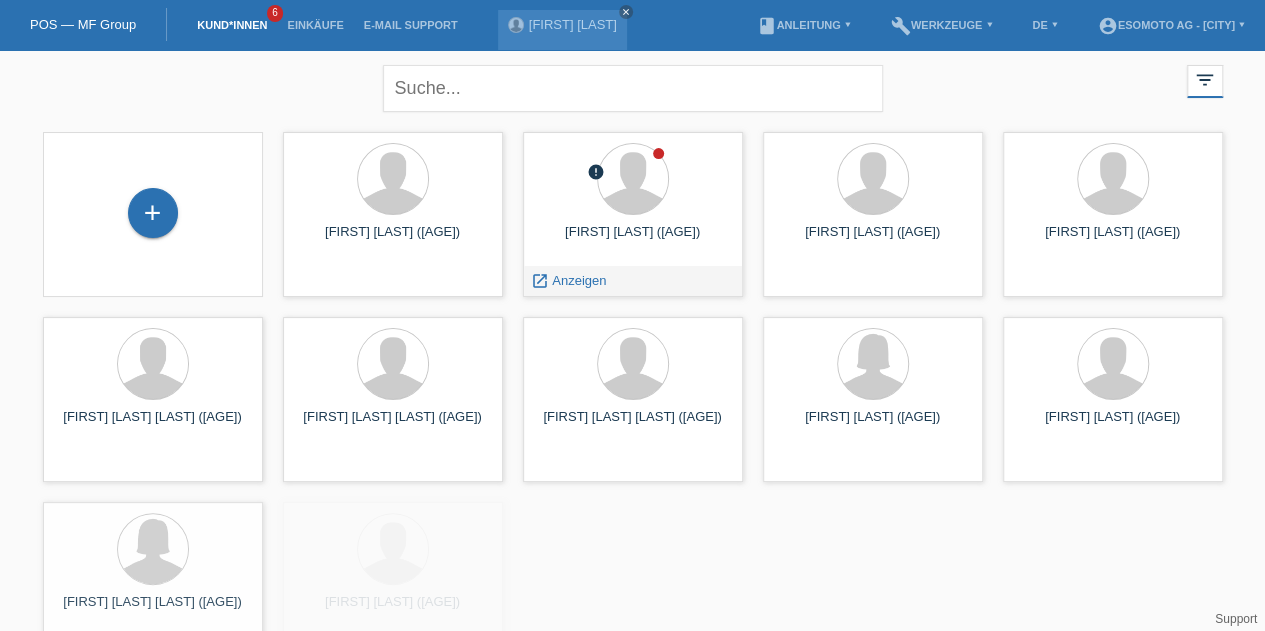 click on "launch   Anzeigen" at bounding box center (569, 281) 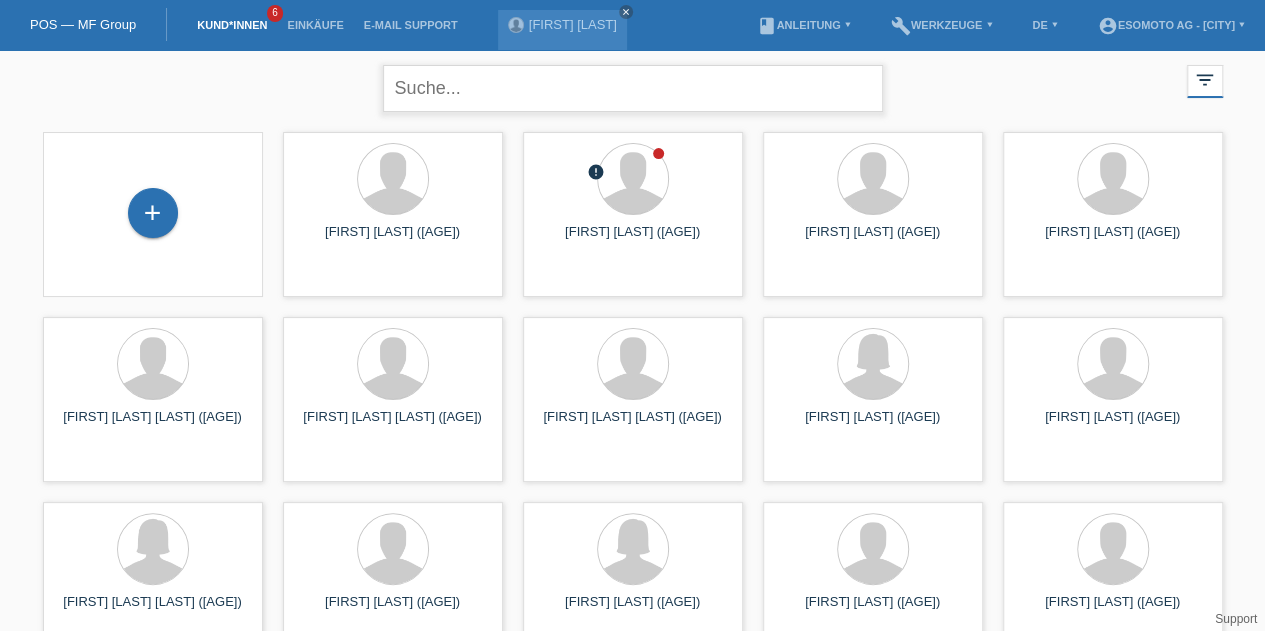 click at bounding box center (633, 88) 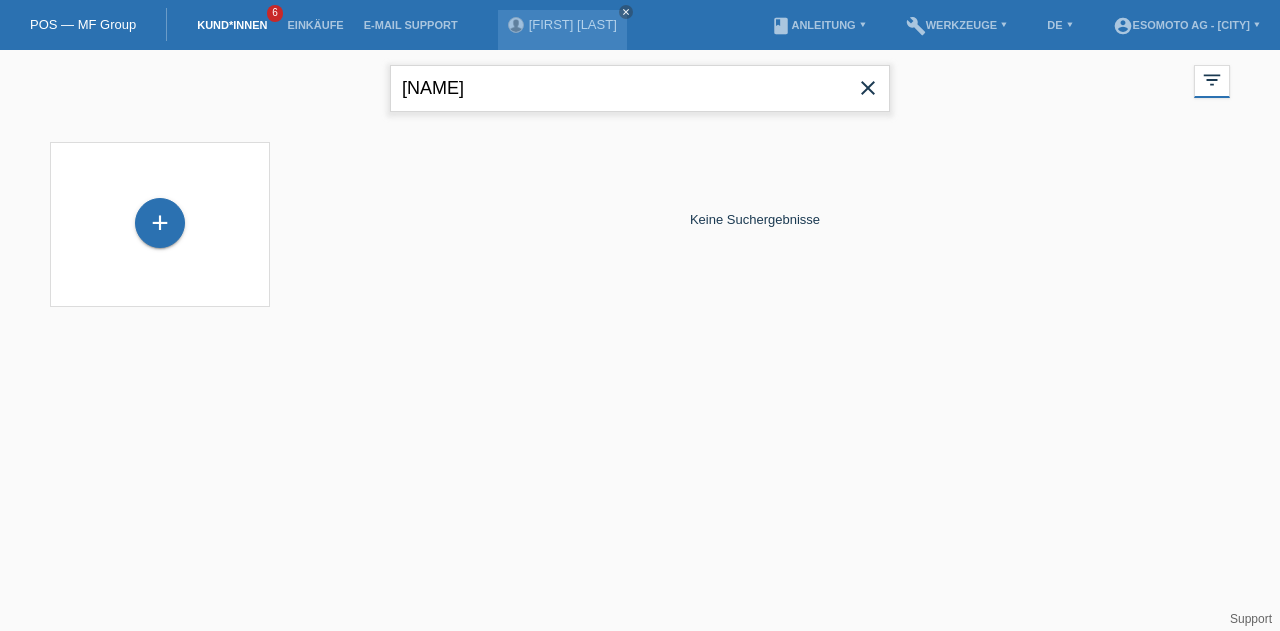 type on "l" 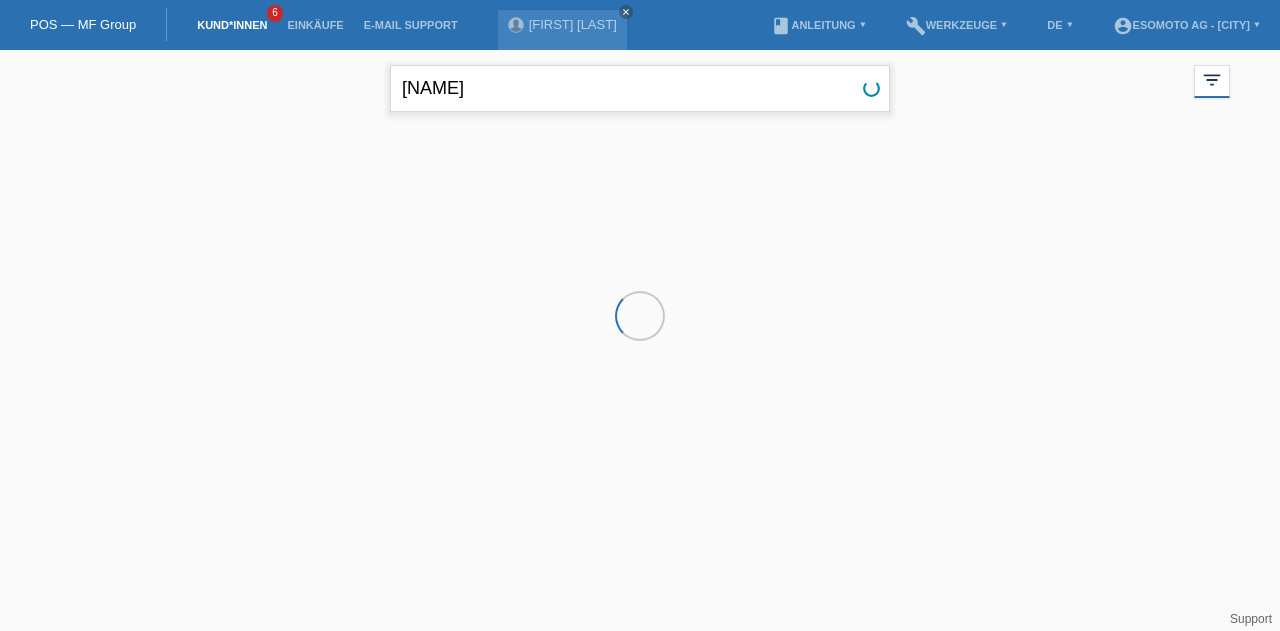 click on "[NAME]" at bounding box center [640, 88] 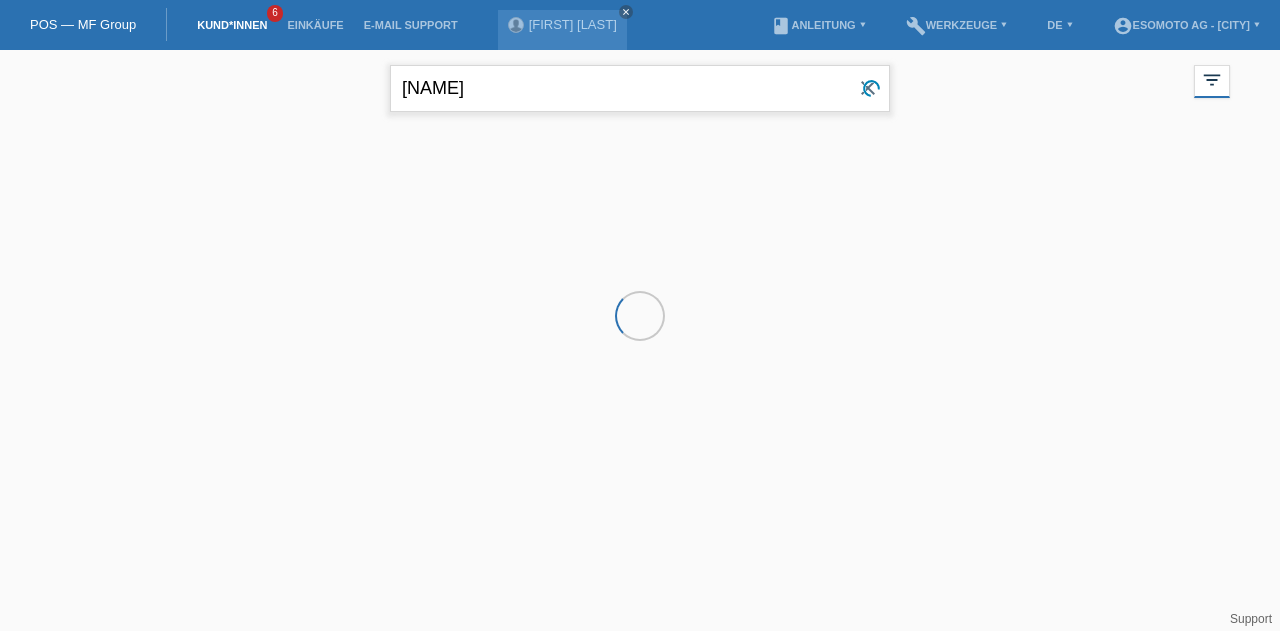 type on "[NAME]" 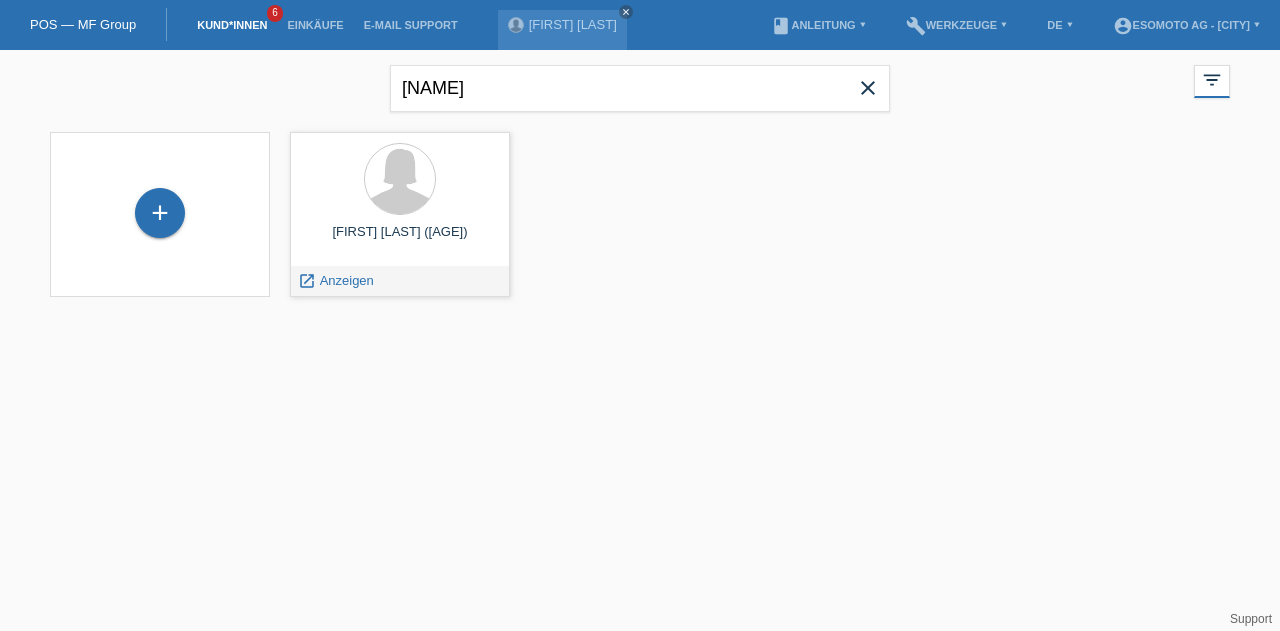 click on "launch   Anzeigen" at bounding box center (336, 281) 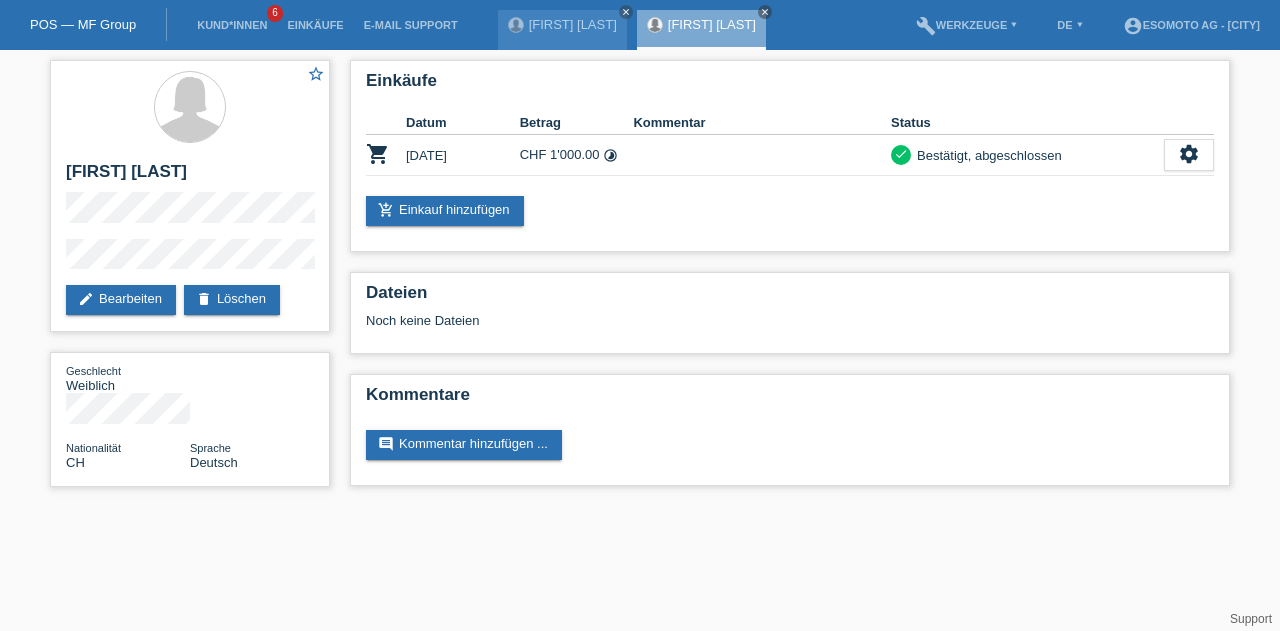 scroll, scrollTop: 0, scrollLeft: 0, axis: both 